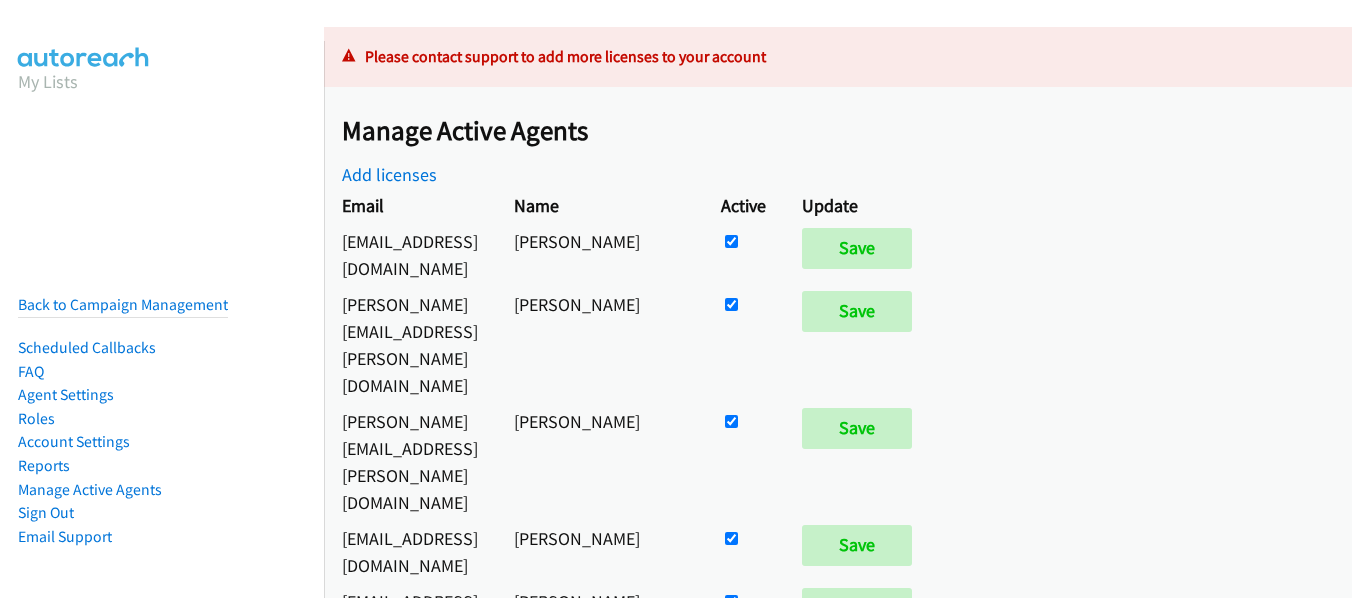 scroll, scrollTop: 0, scrollLeft: 0, axis: both 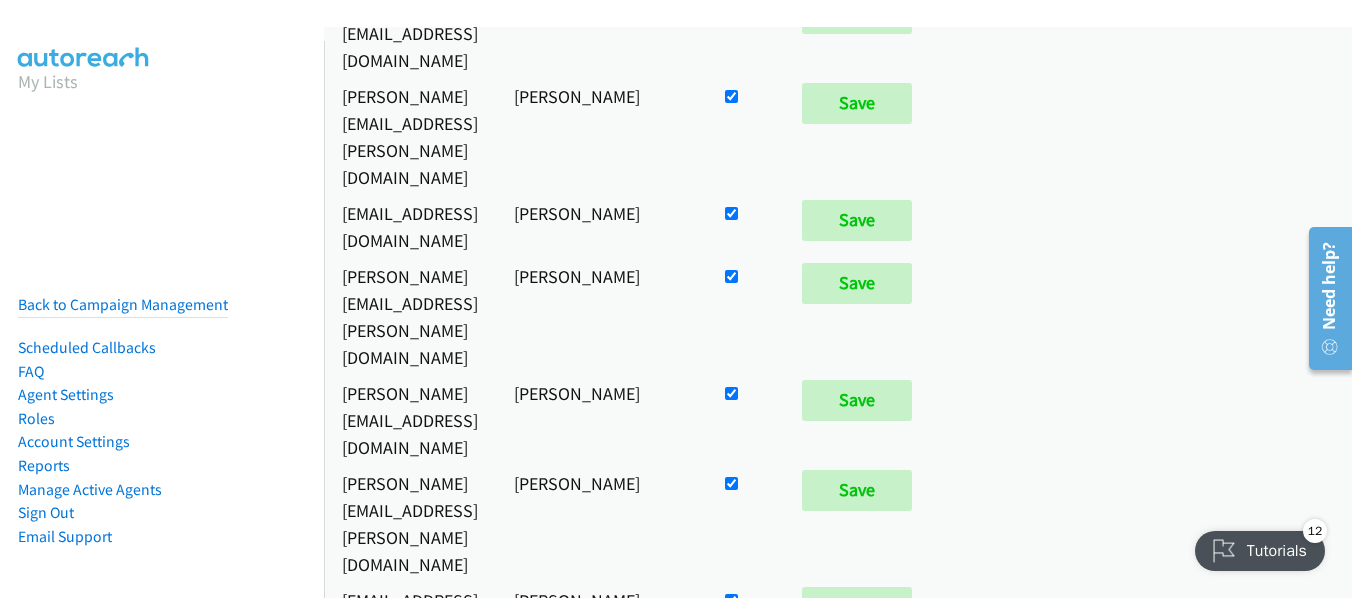 click at bounding box center [731, -3009] 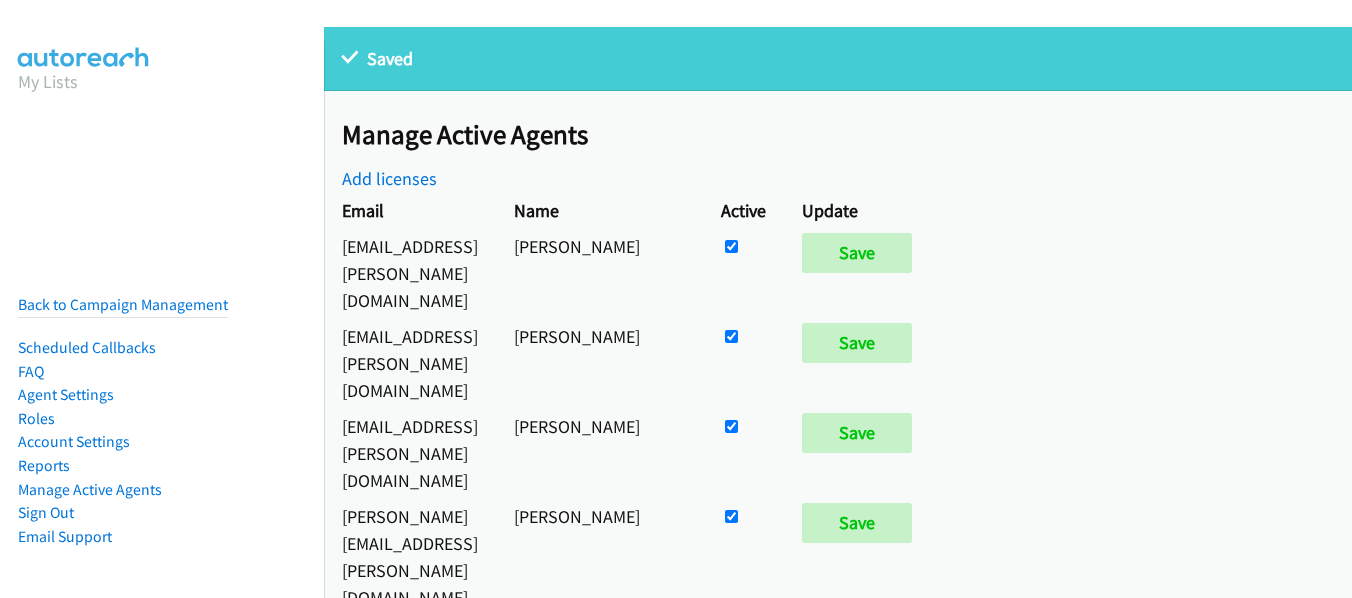 scroll, scrollTop: 0, scrollLeft: 0, axis: both 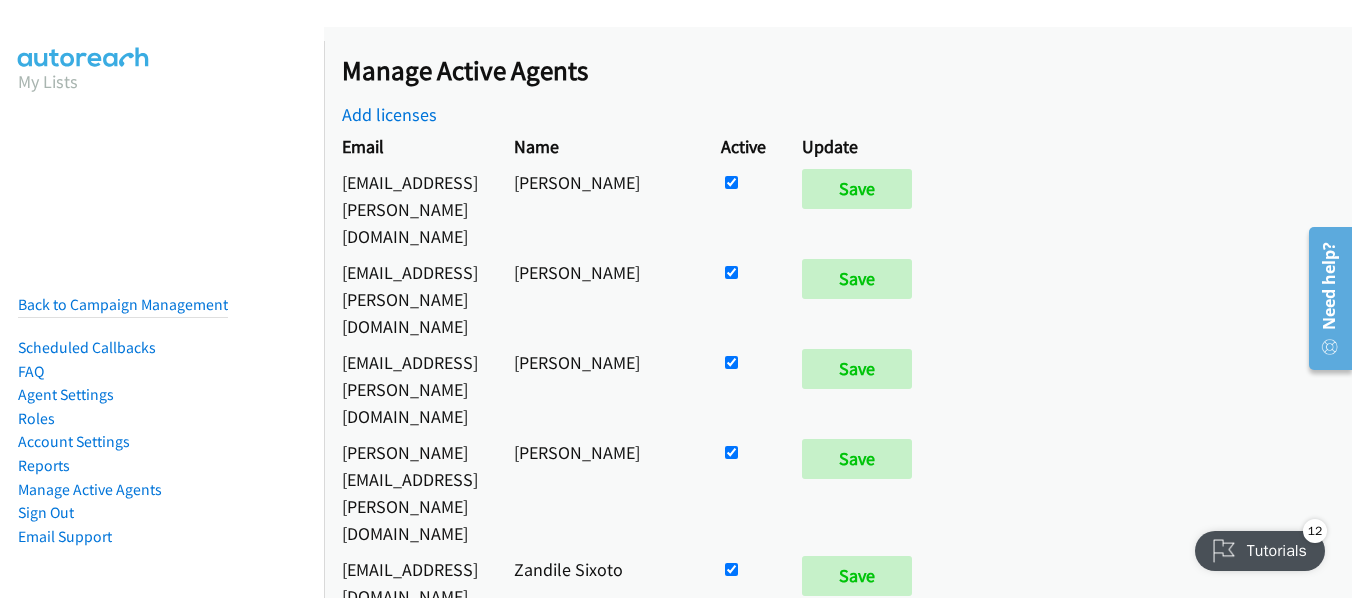 drag, startPoint x: 76, startPoint y: 204, endPoint x: 108, endPoint y: 117, distance: 92.69843 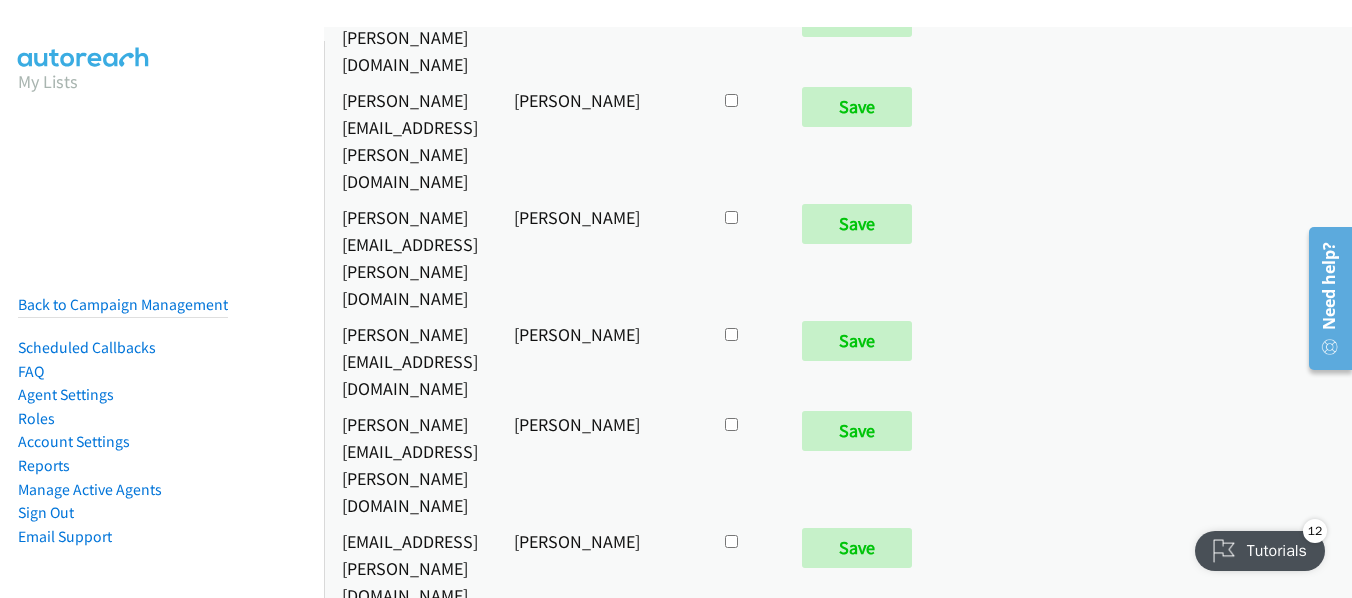 click at bounding box center [731, -10952] 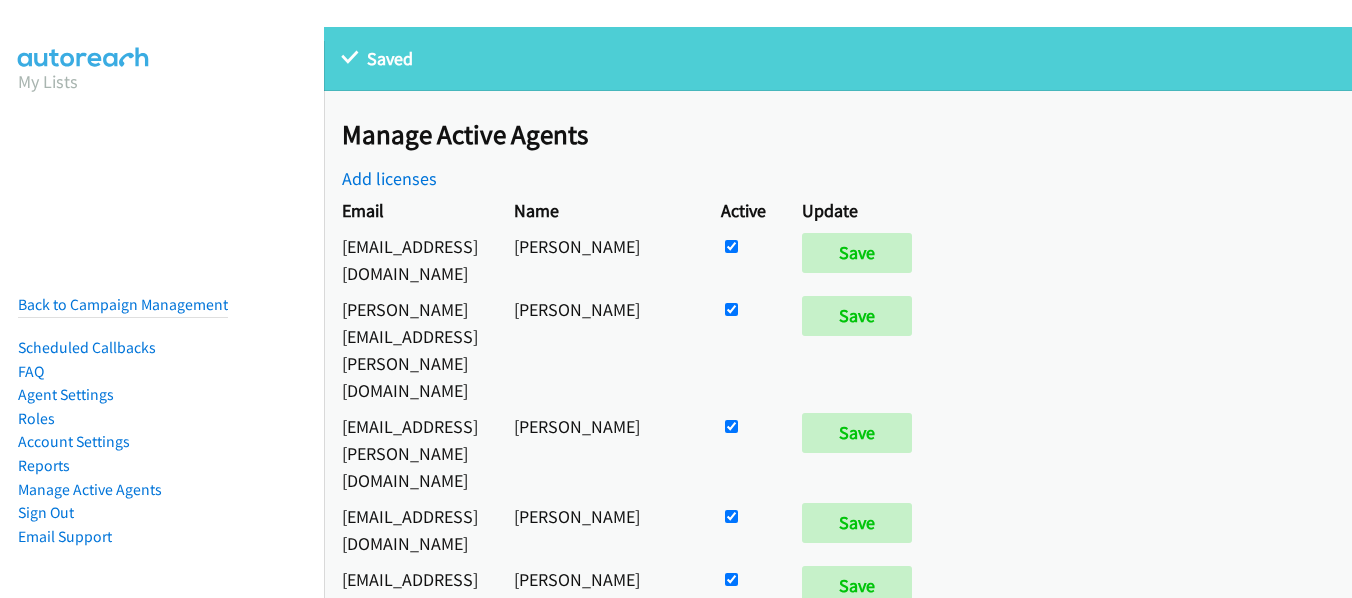 scroll, scrollTop: 0, scrollLeft: 0, axis: both 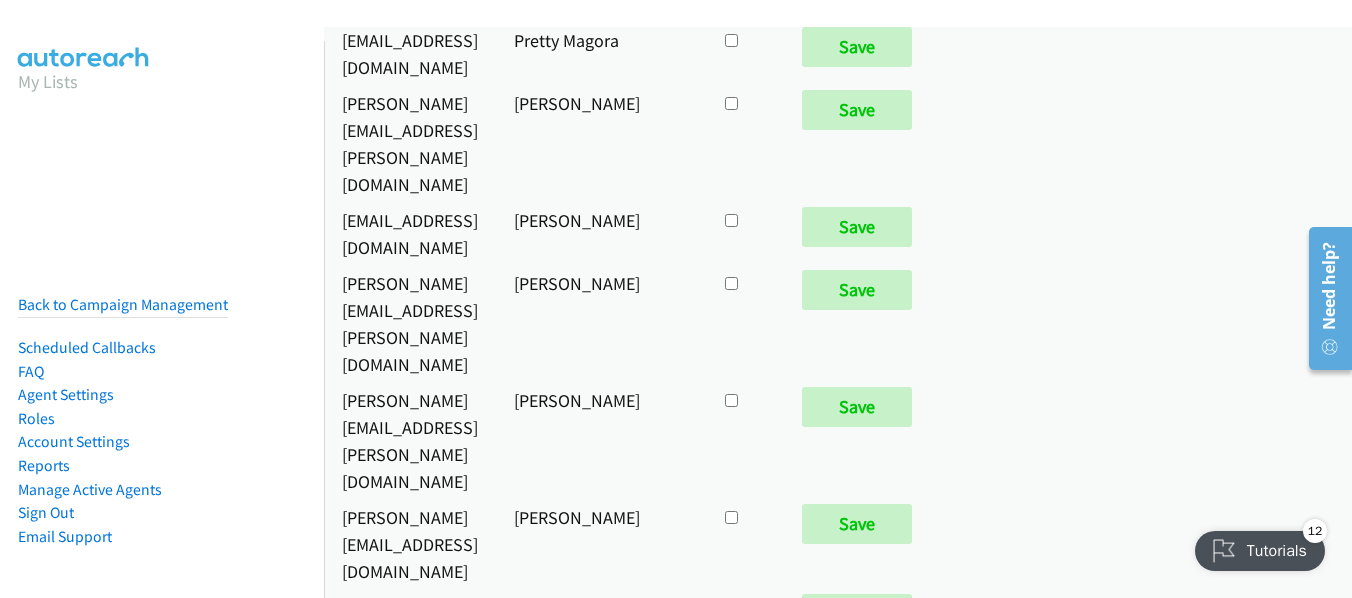 click at bounding box center [731, -8933] 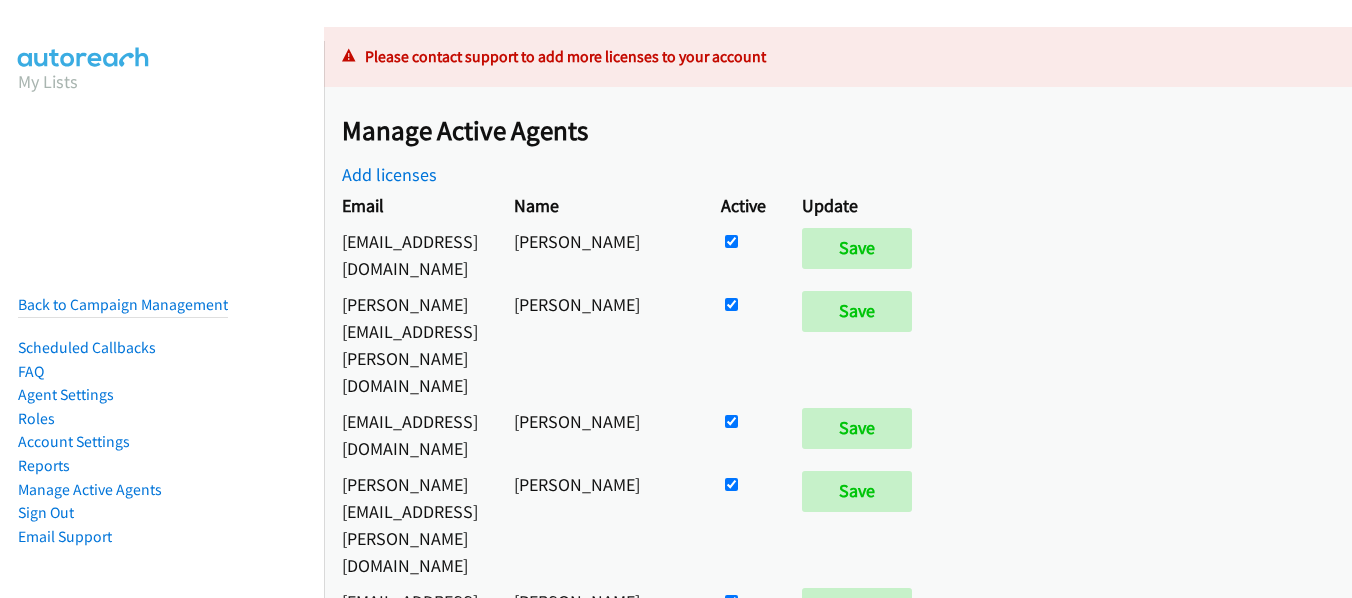 scroll, scrollTop: 0, scrollLeft: 0, axis: both 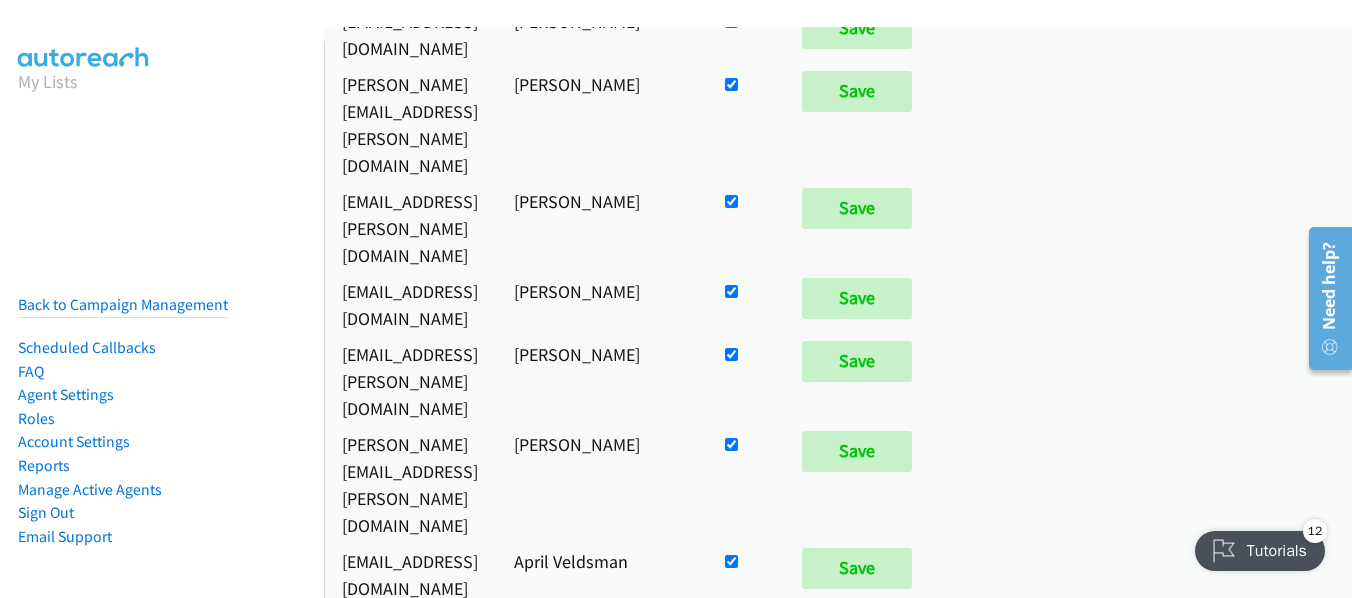 click at bounding box center (731, -159) 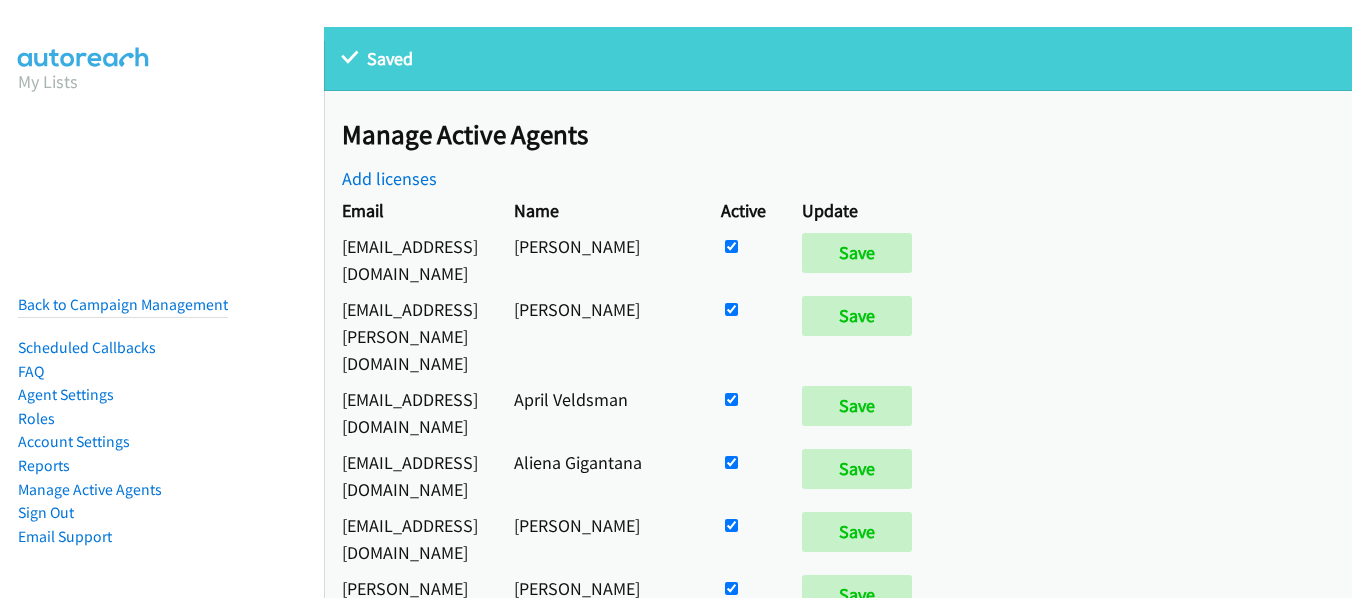 scroll, scrollTop: 0, scrollLeft: 0, axis: both 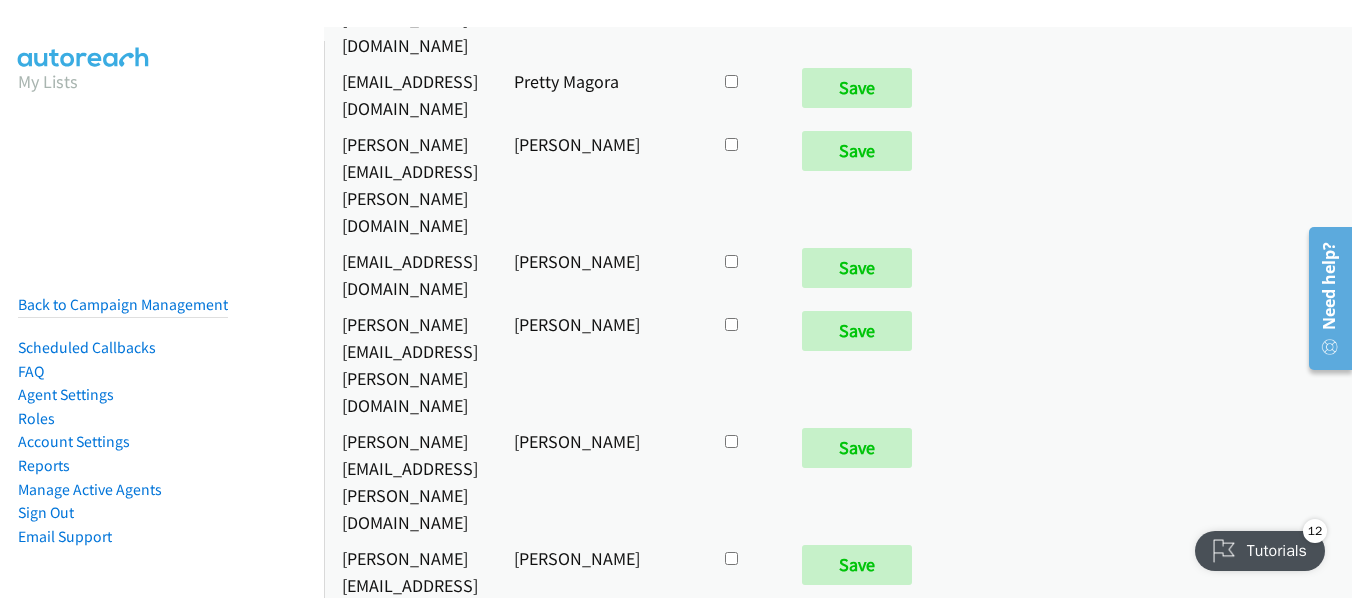 click at bounding box center (731, -8982) 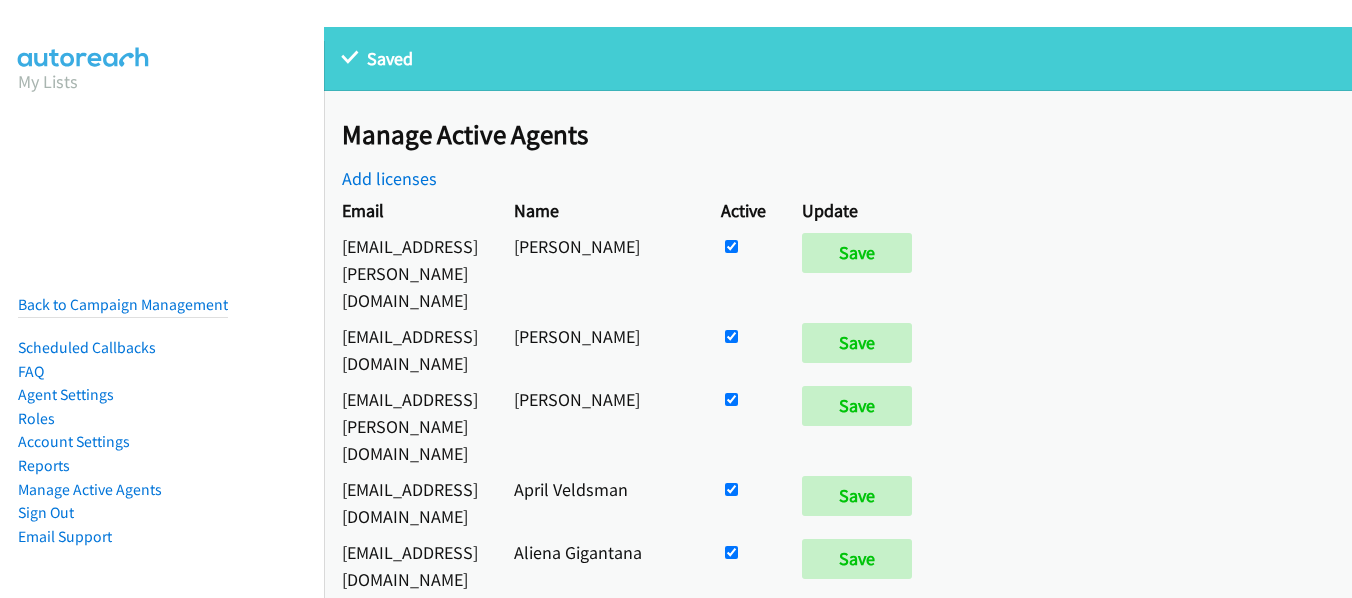 scroll, scrollTop: 0, scrollLeft: 0, axis: both 